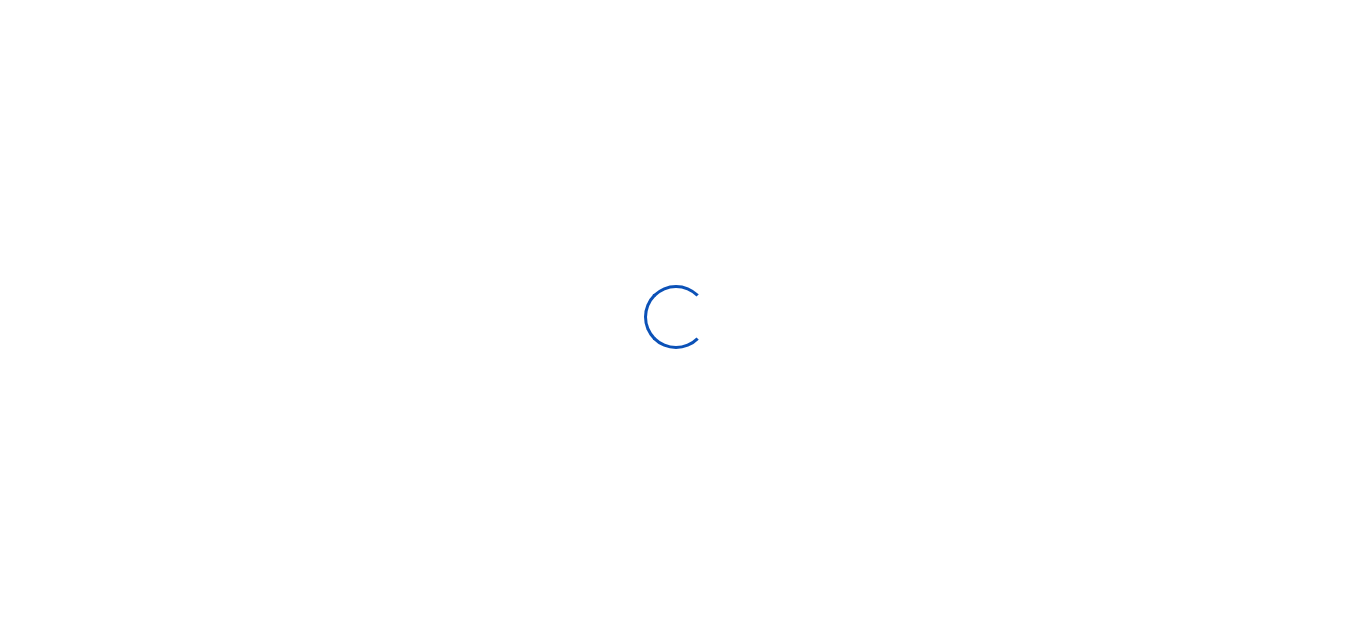 scroll, scrollTop: 0, scrollLeft: 0, axis: both 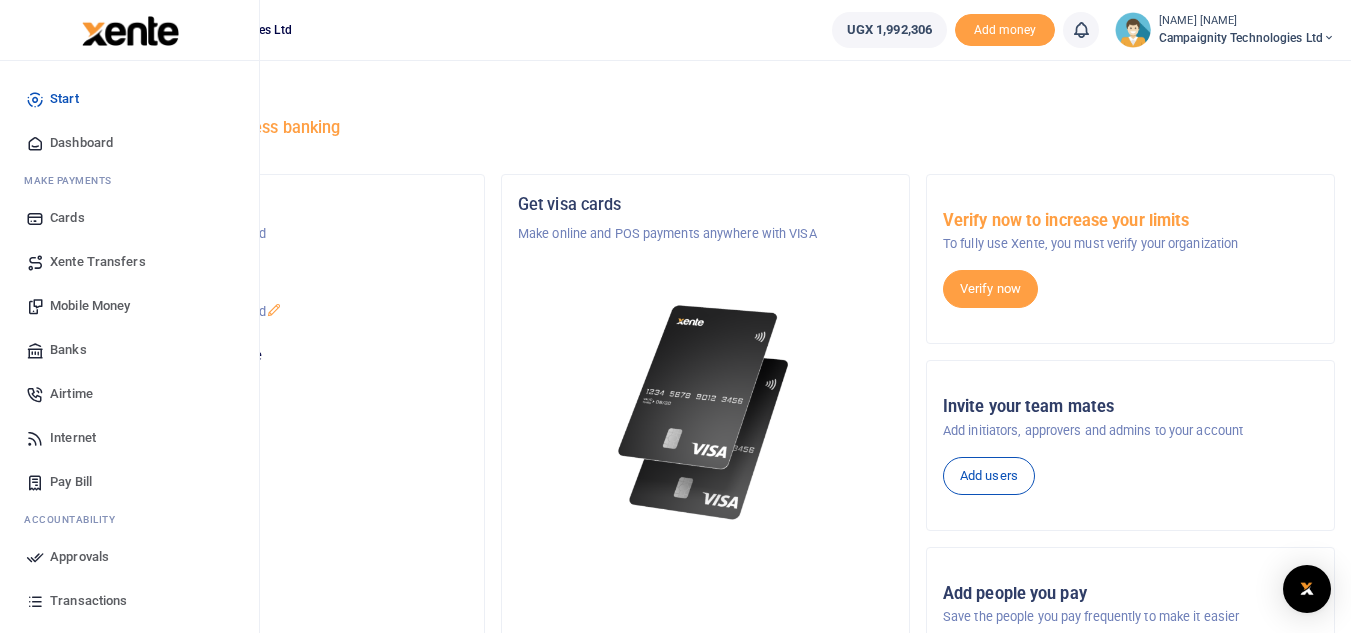 click on "Transactions" at bounding box center (88, 601) 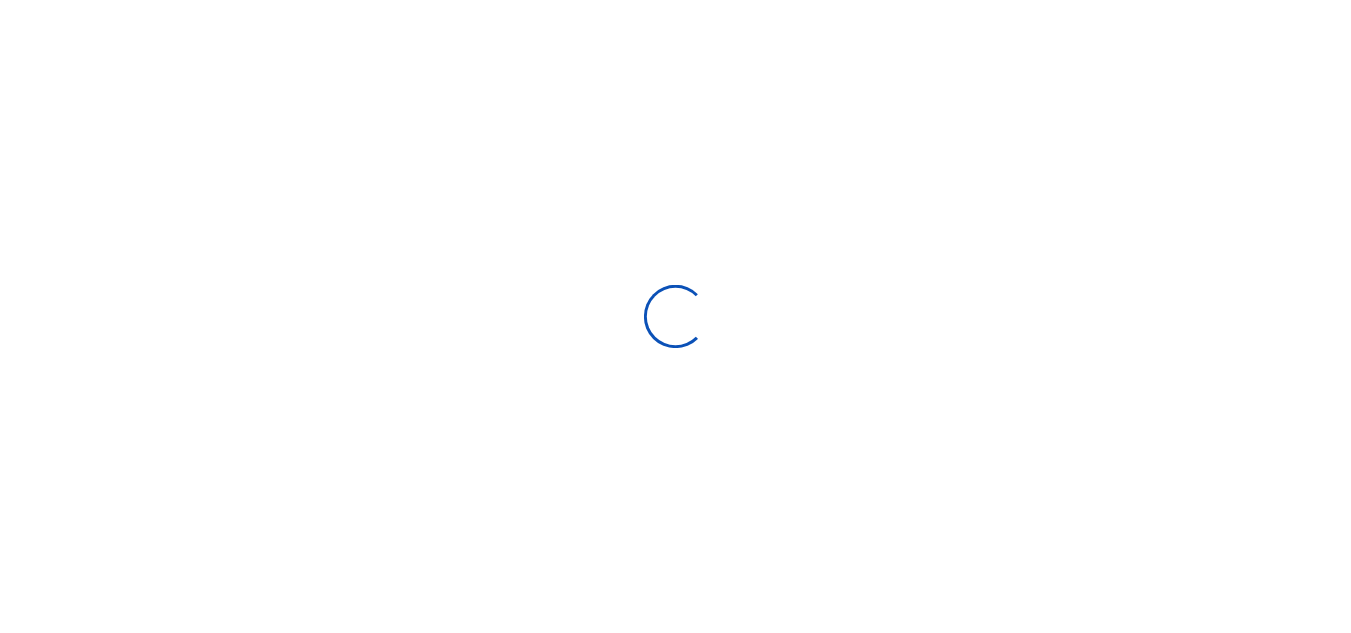 scroll, scrollTop: 0, scrollLeft: 0, axis: both 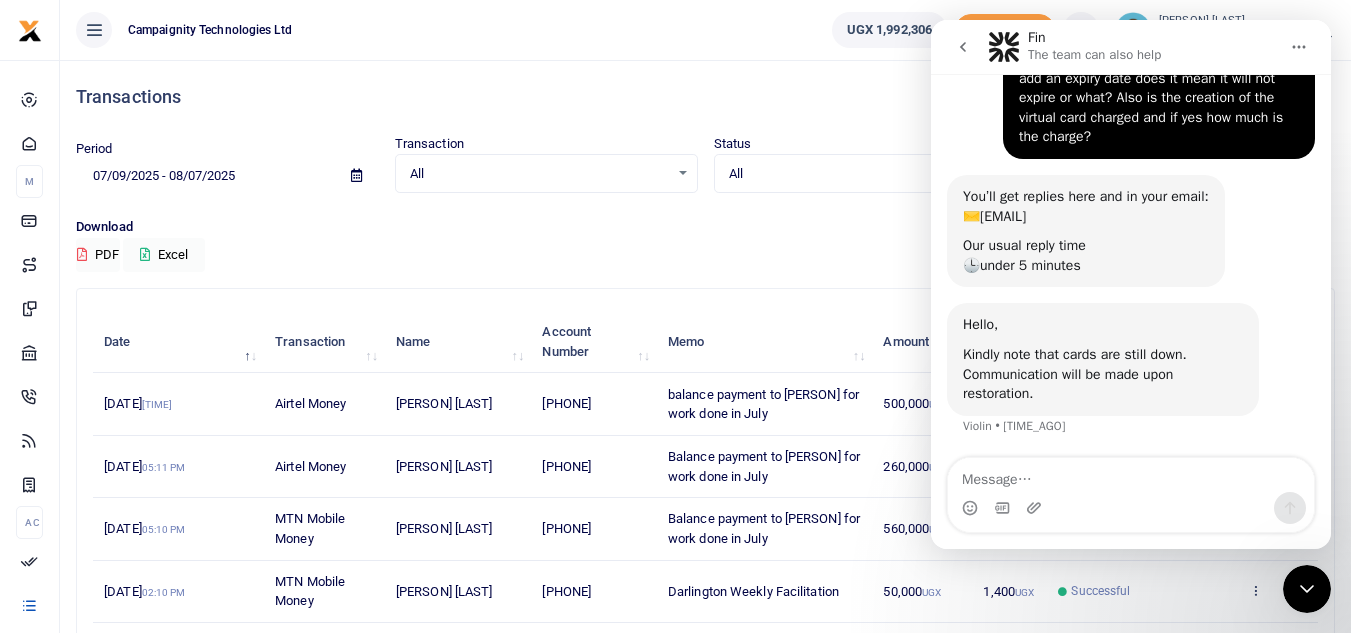 click 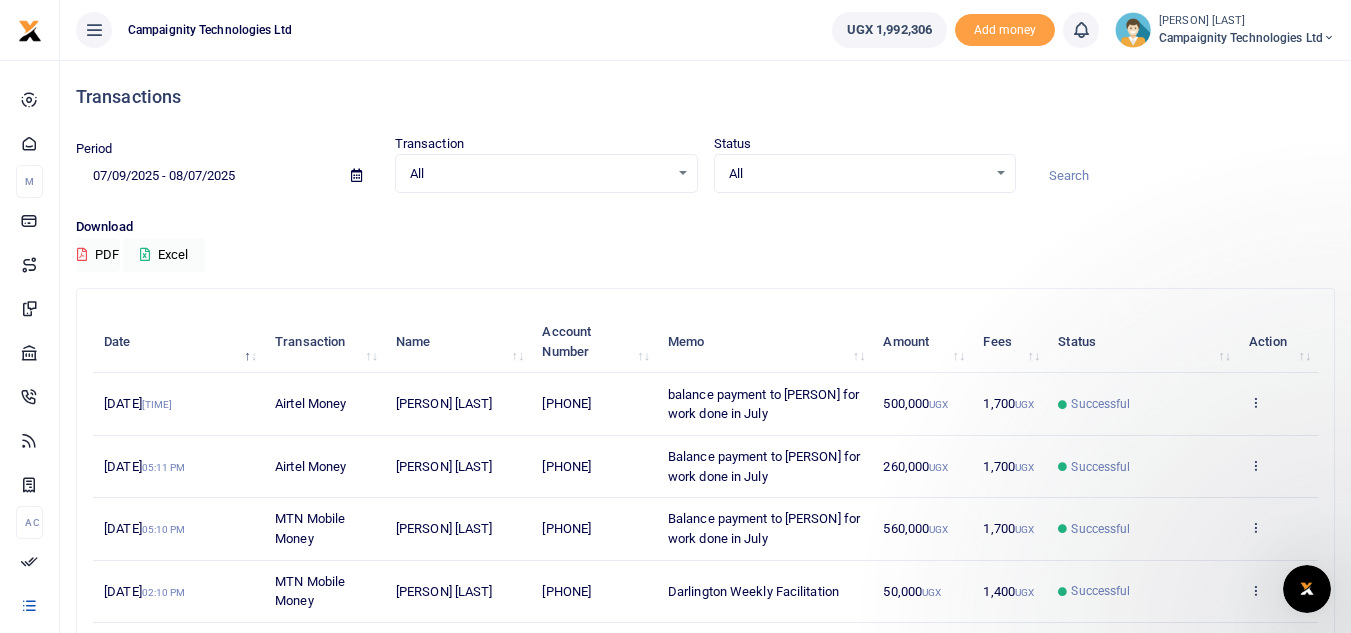 scroll, scrollTop: 0, scrollLeft: 0, axis: both 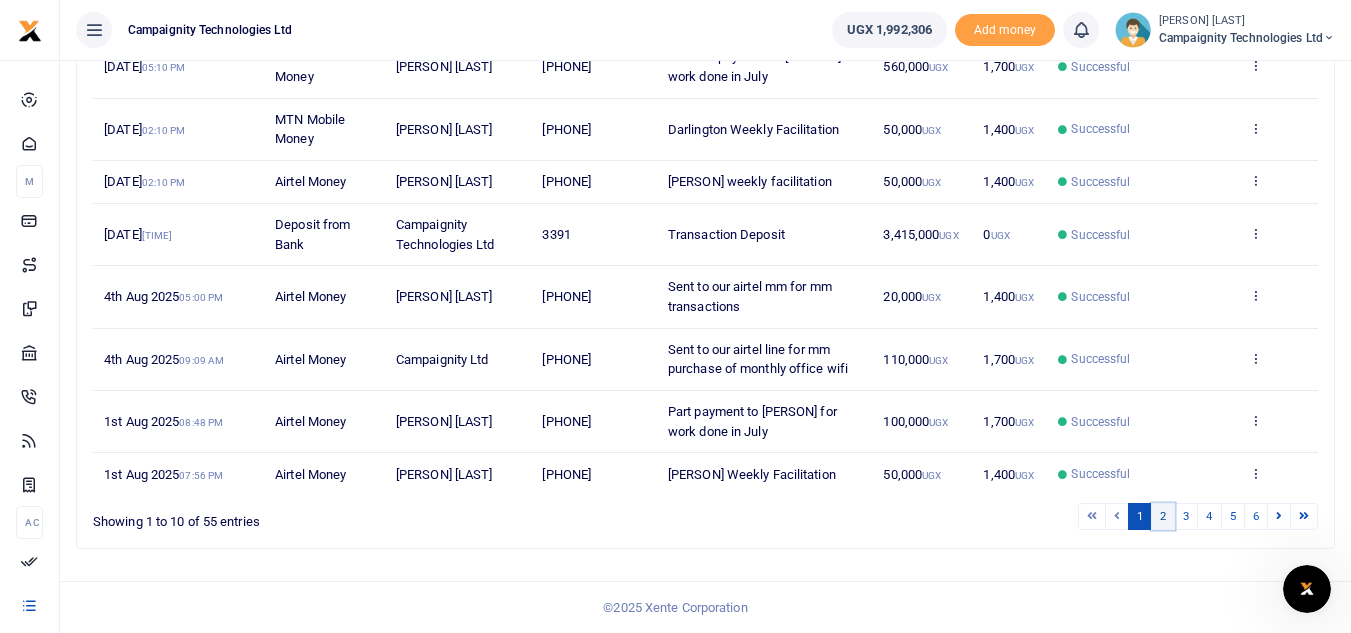 click on "2" at bounding box center [1163, 516] 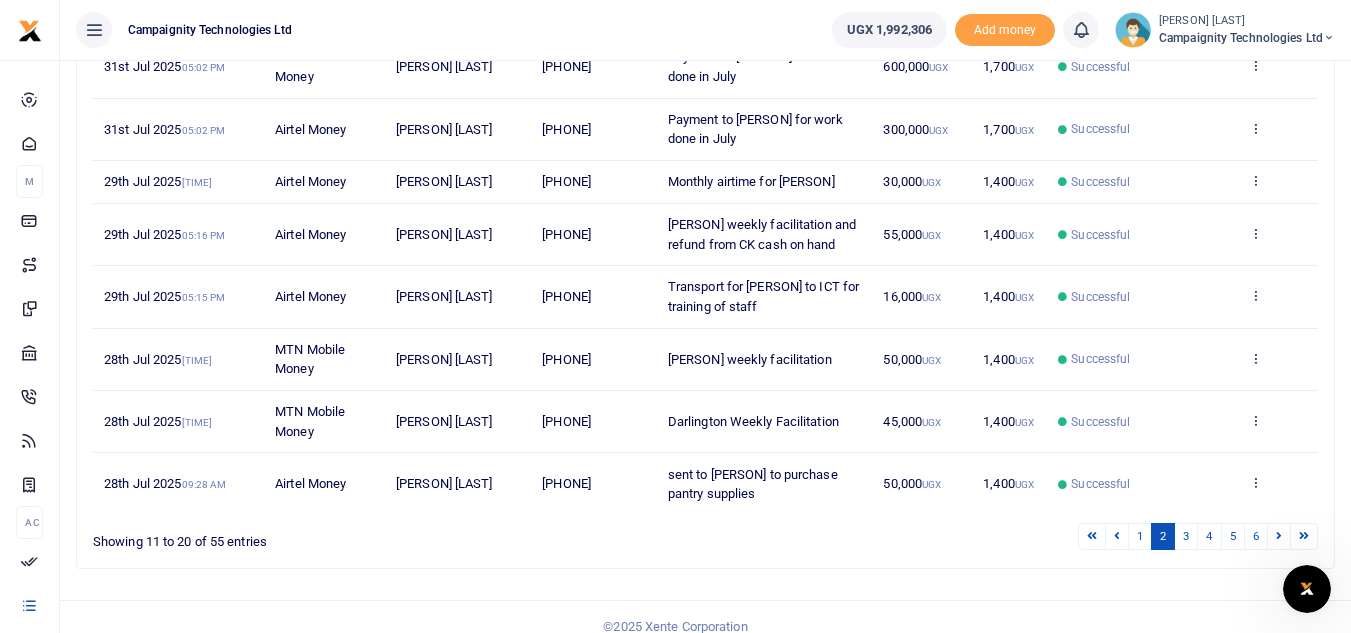 drag, startPoint x: 565, startPoint y: 485, endPoint x: 633, endPoint y: 494, distance: 68.593 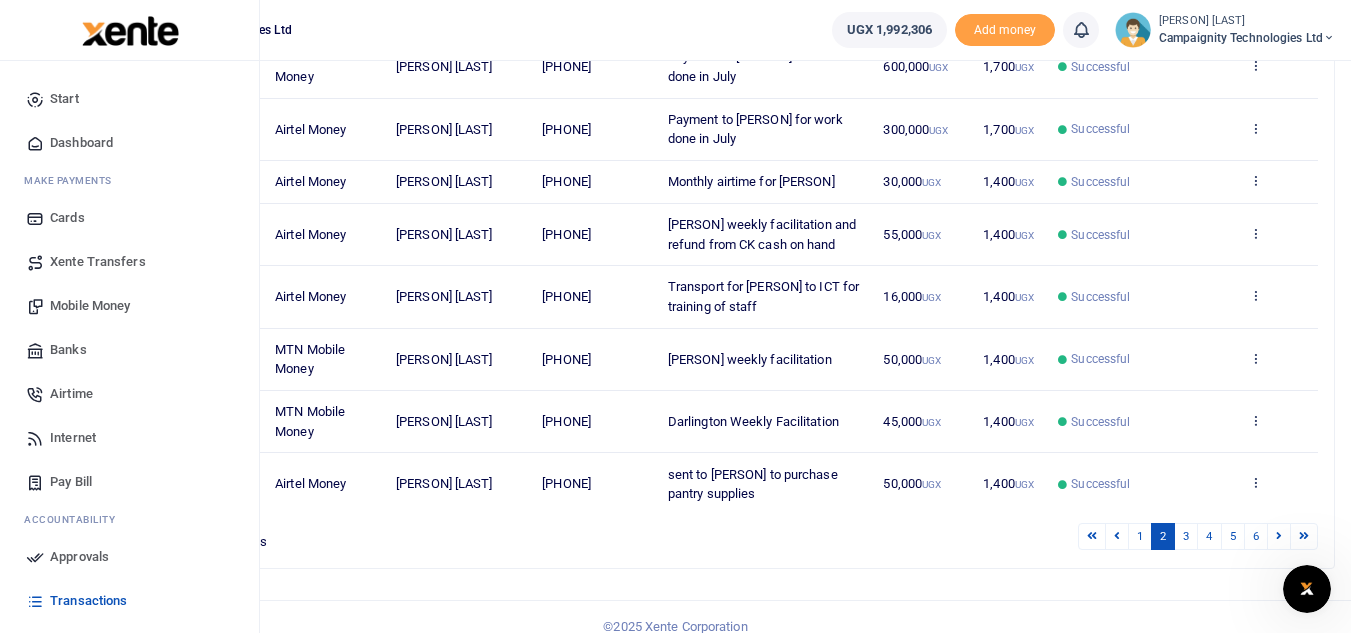 click on "Mobile Money" at bounding box center (90, 306) 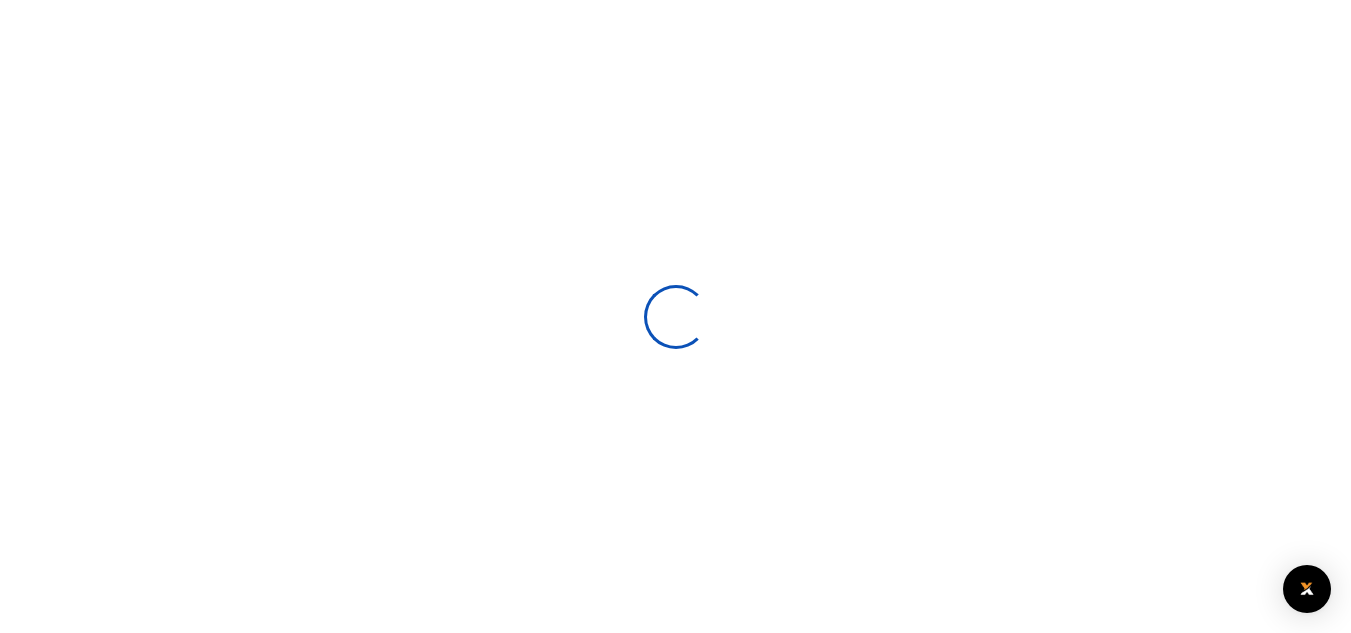 scroll, scrollTop: 0, scrollLeft: 0, axis: both 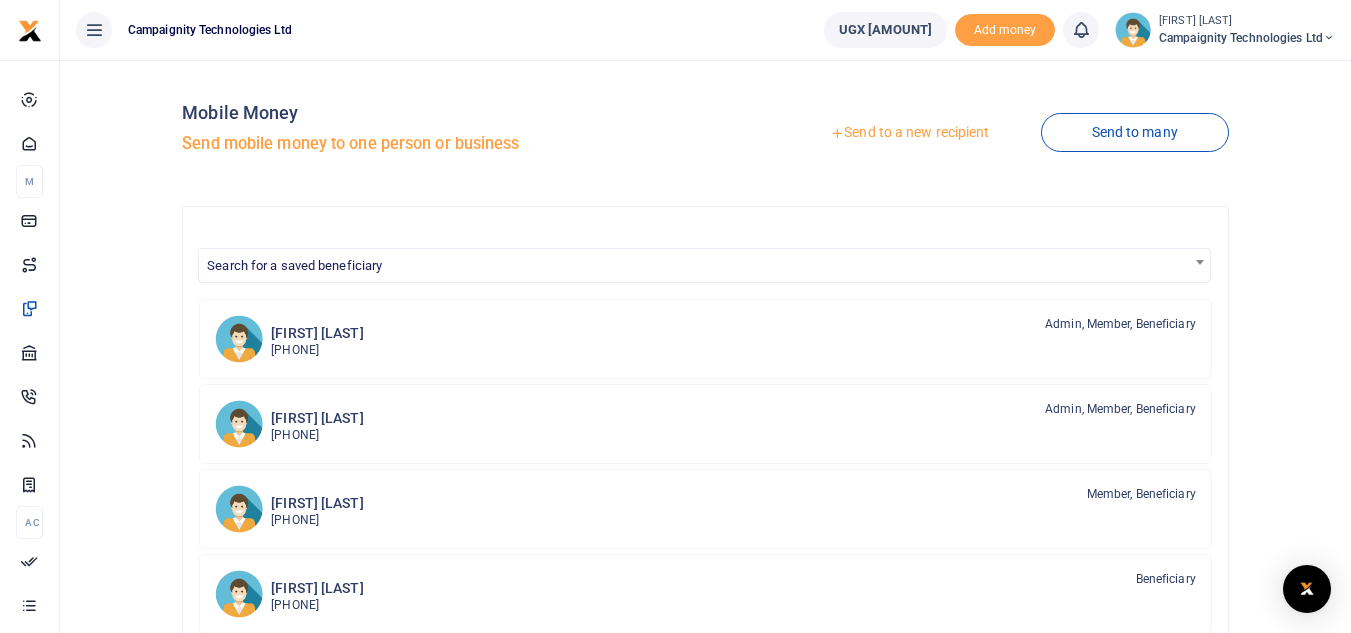 click on "Send to a new recipient" at bounding box center (909, 133) 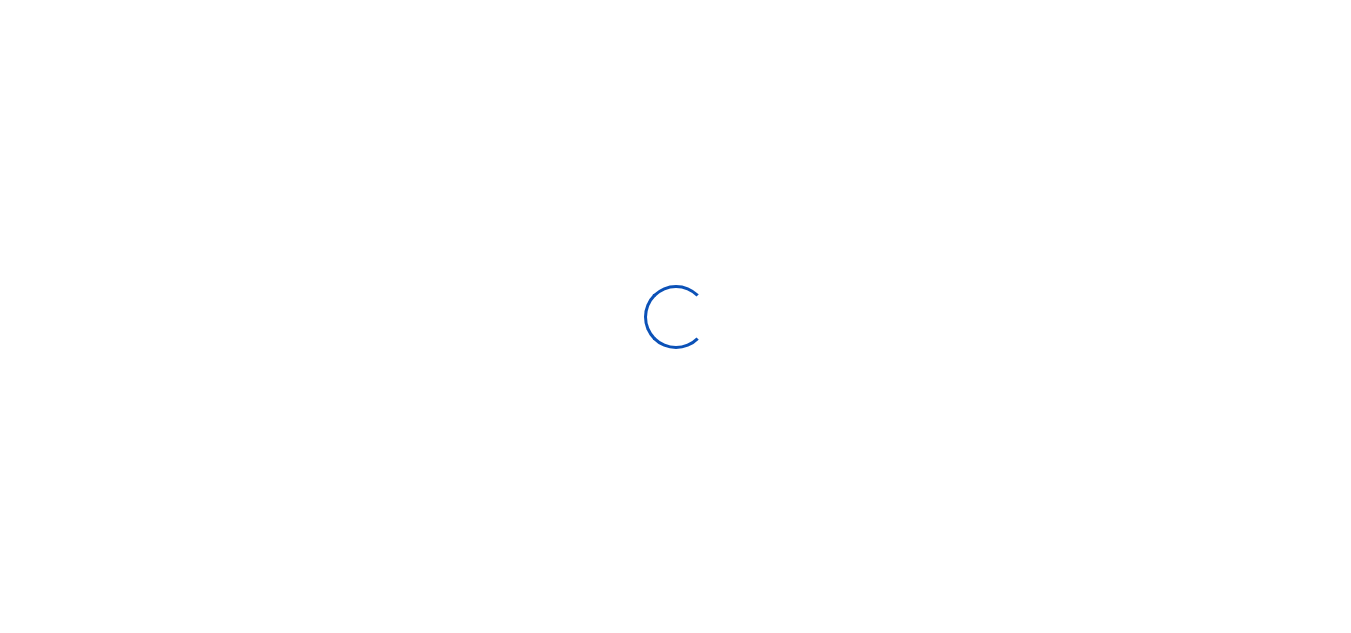 select 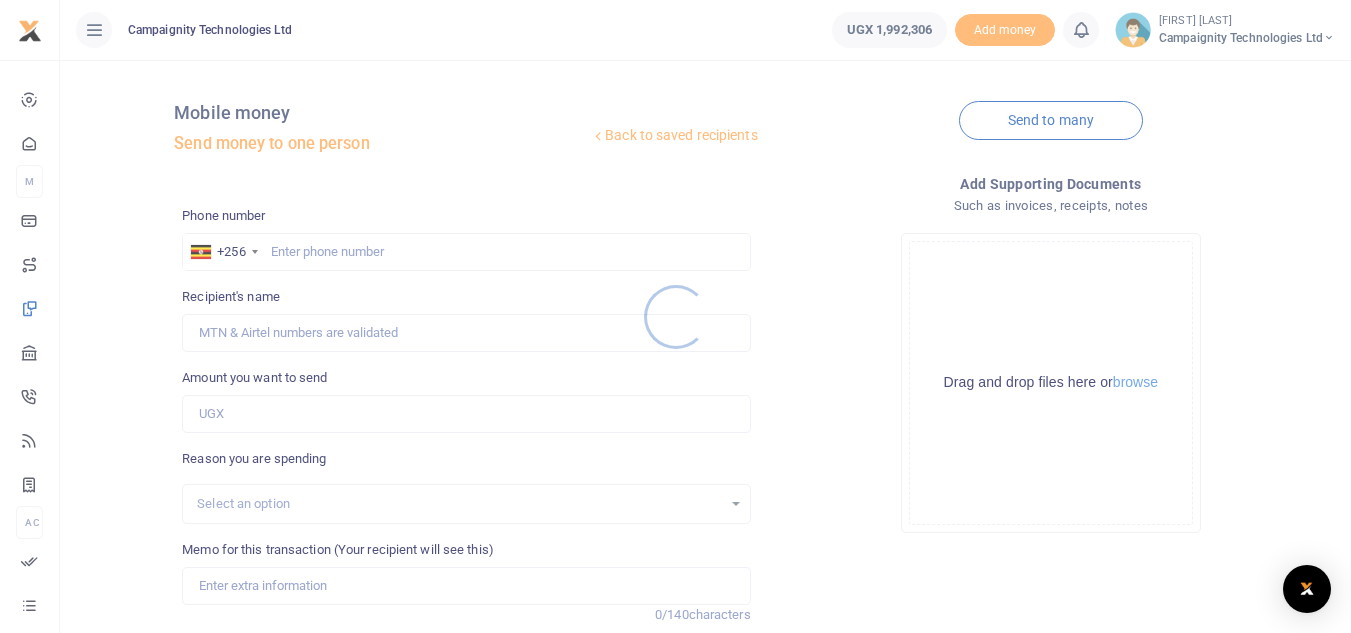 click at bounding box center [675, 316] 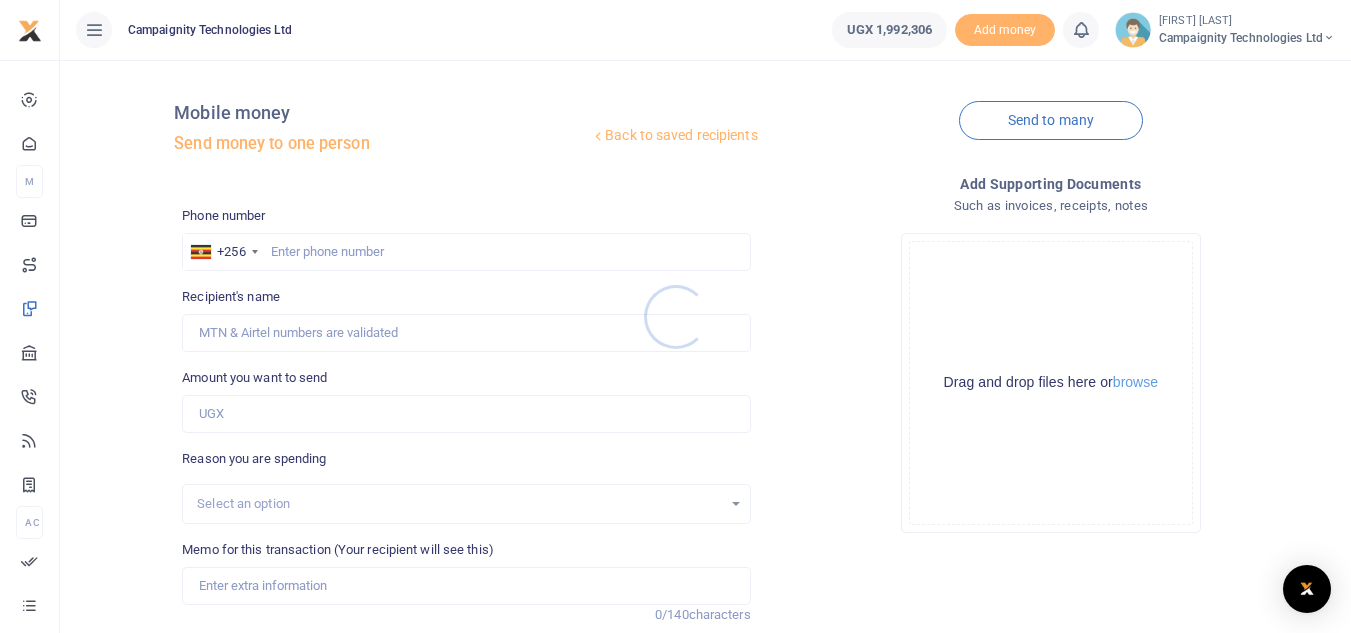 click at bounding box center [675, 316] 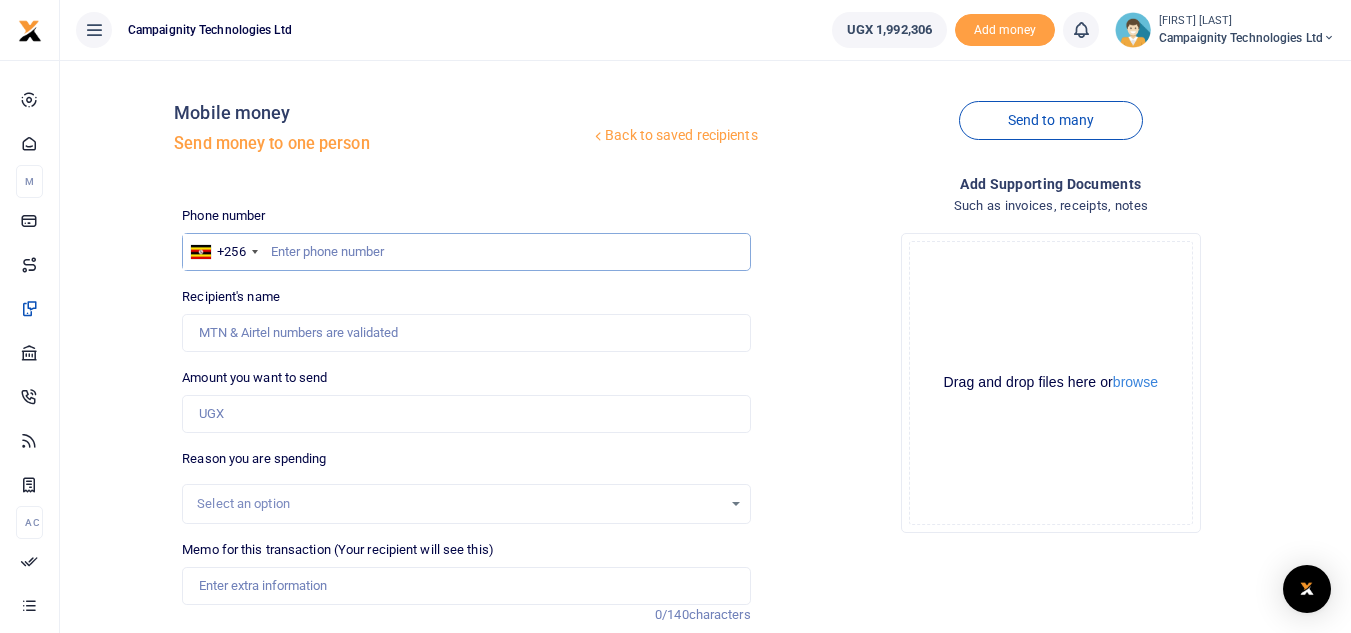 click at bounding box center [466, 252] 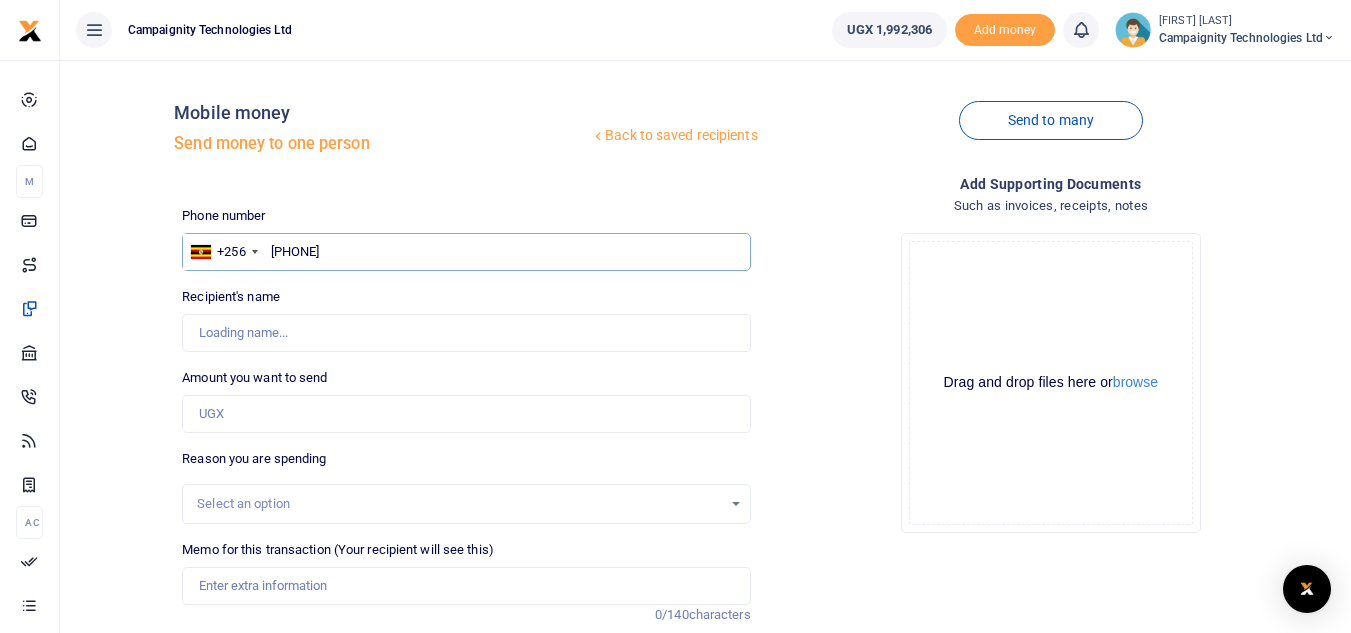 type on "706860578" 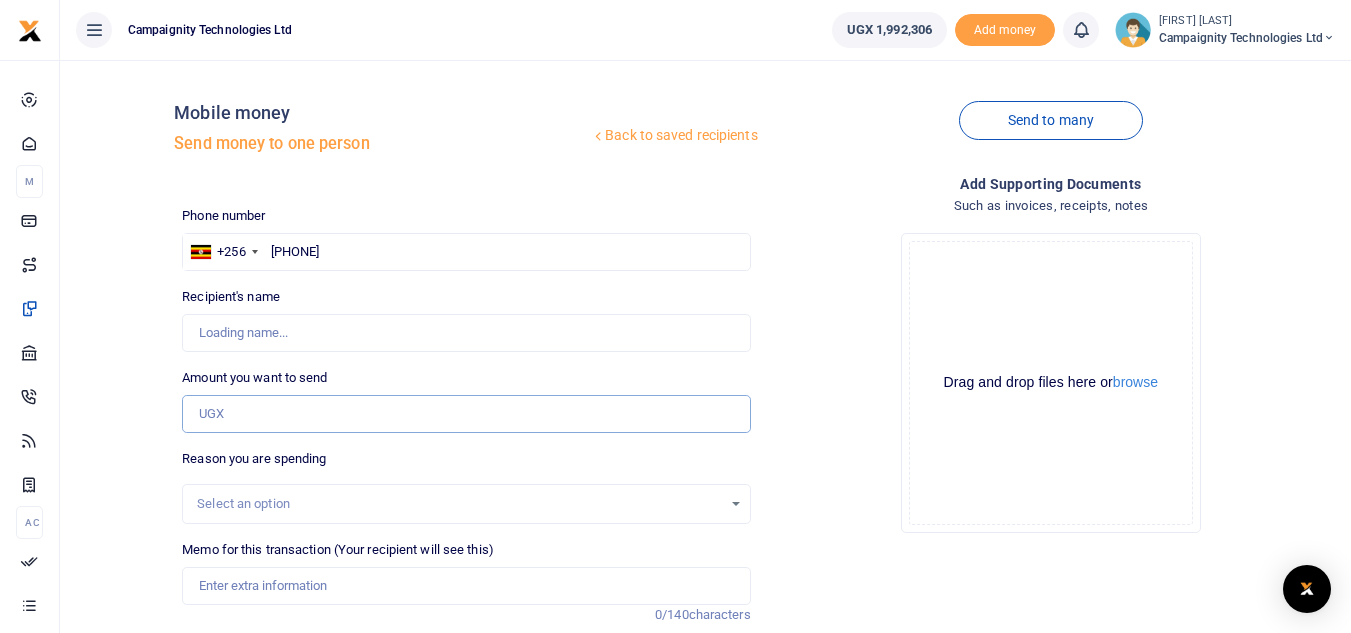 click on "Amount you want to send" at bounding box center [466, 414] 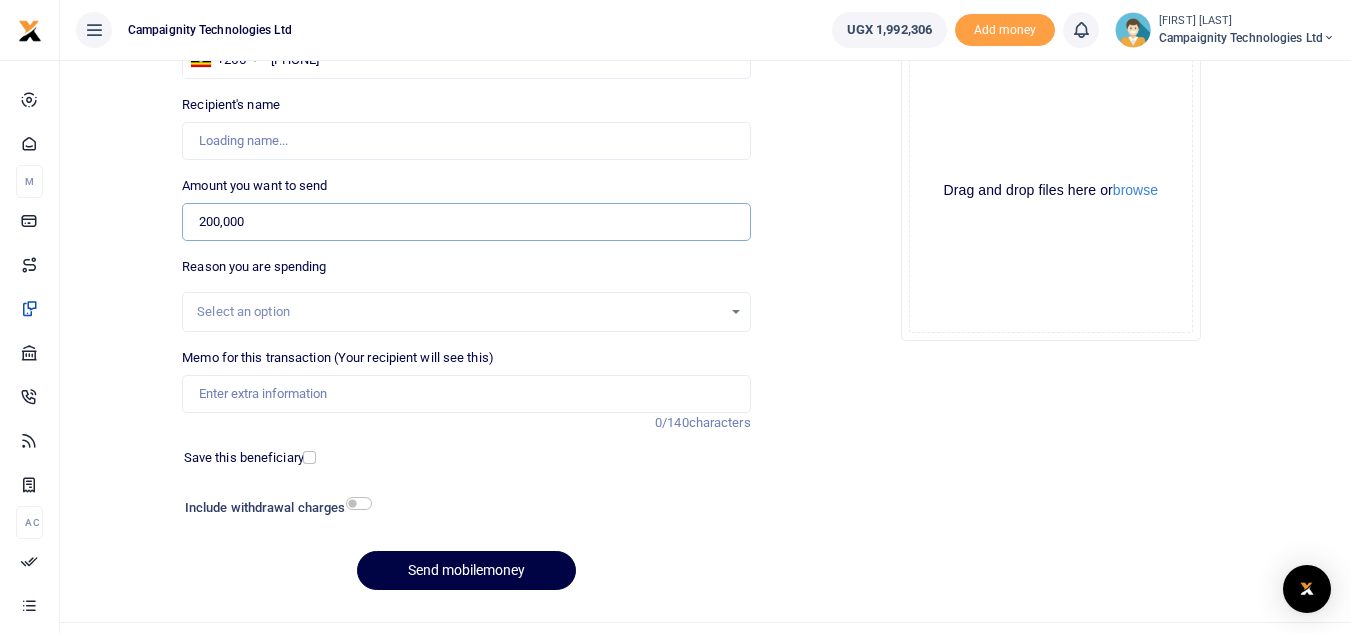 scroll, scrollTop: 233, scrollLeft: 0, axis: vertical 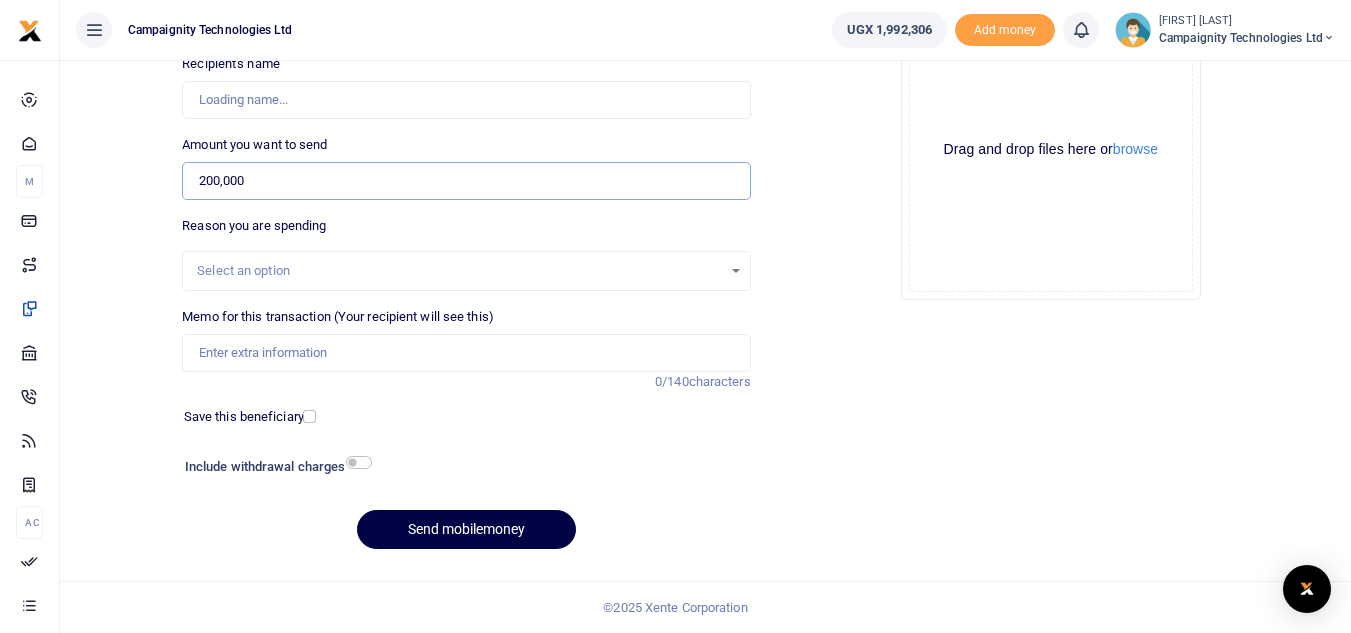 type on "200,000" 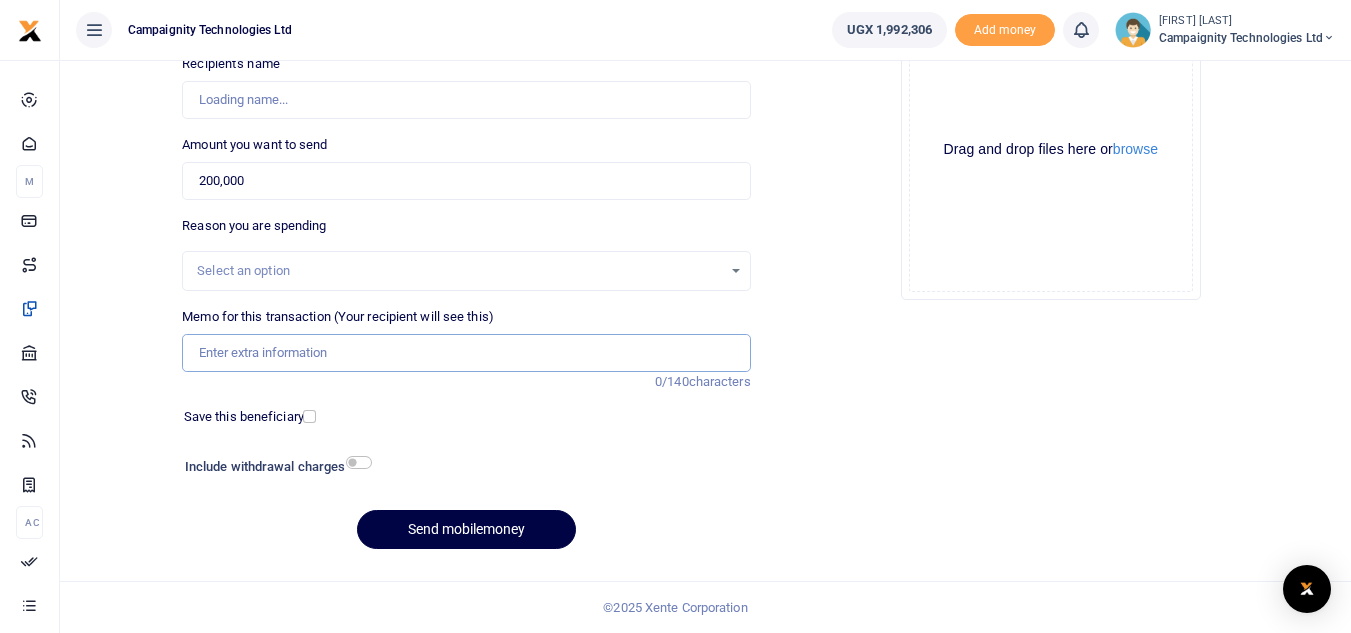 click on "Memo for this transaction (Your recipient will see this)" at bounding box center (466, 353) 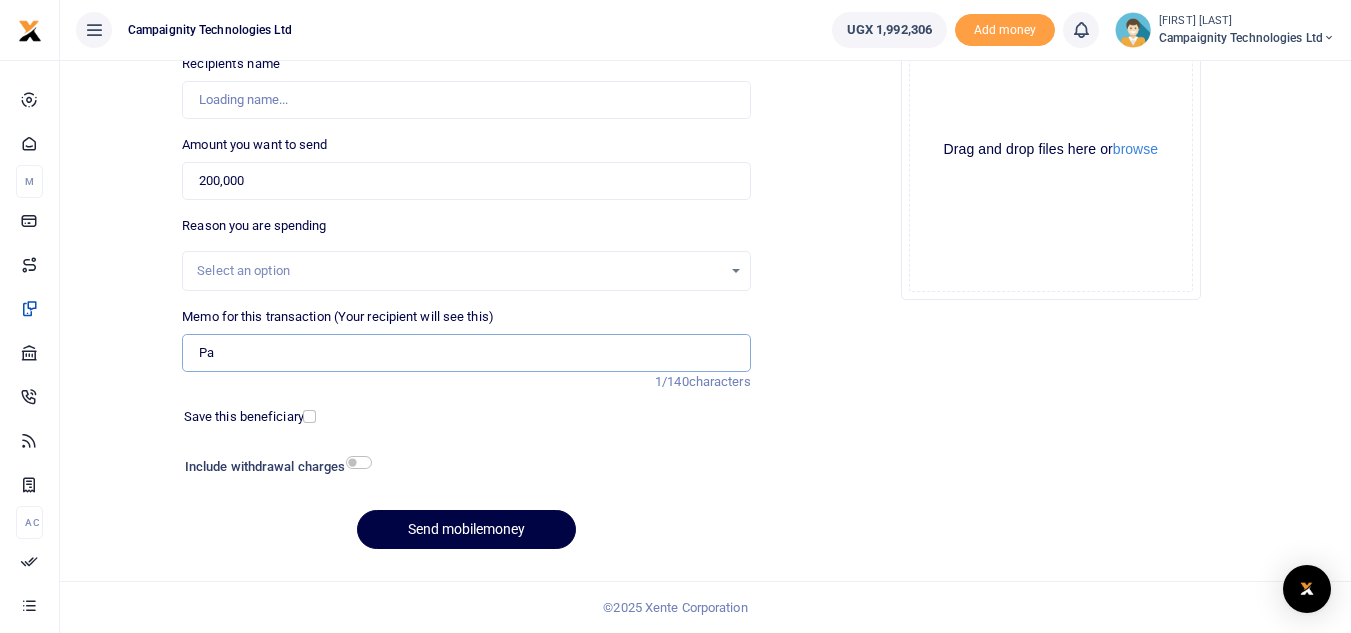 type on "Pay" 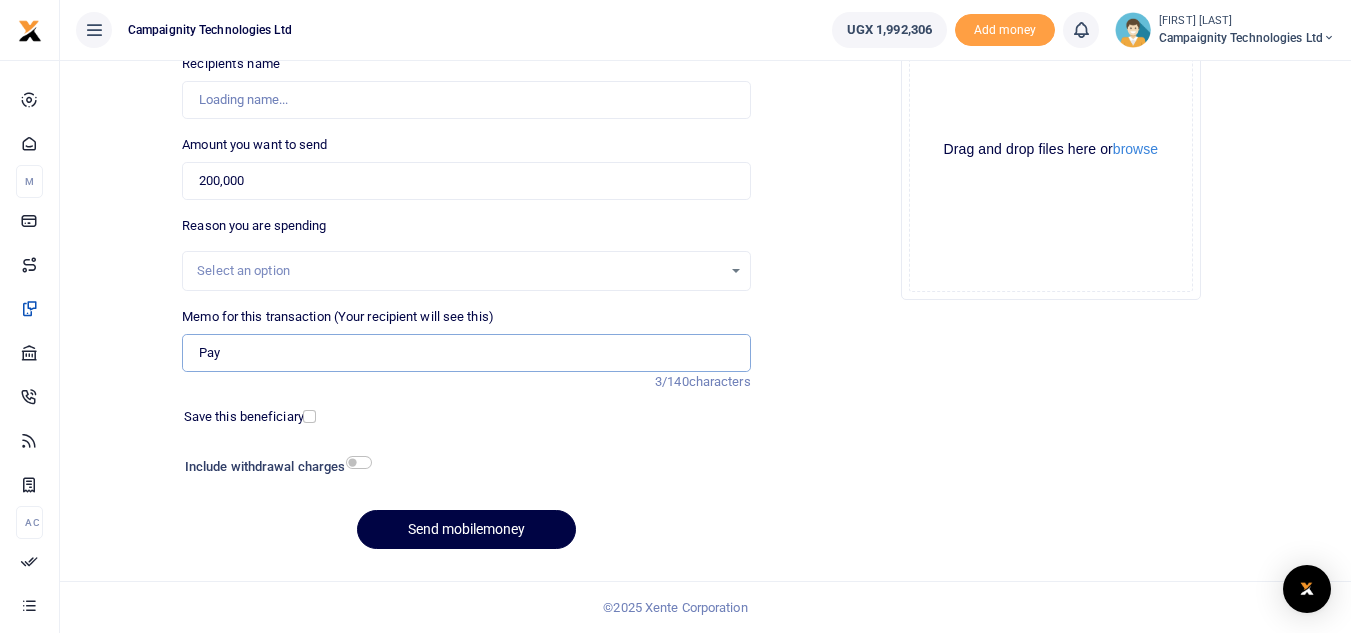type on "Moses Lubinga" 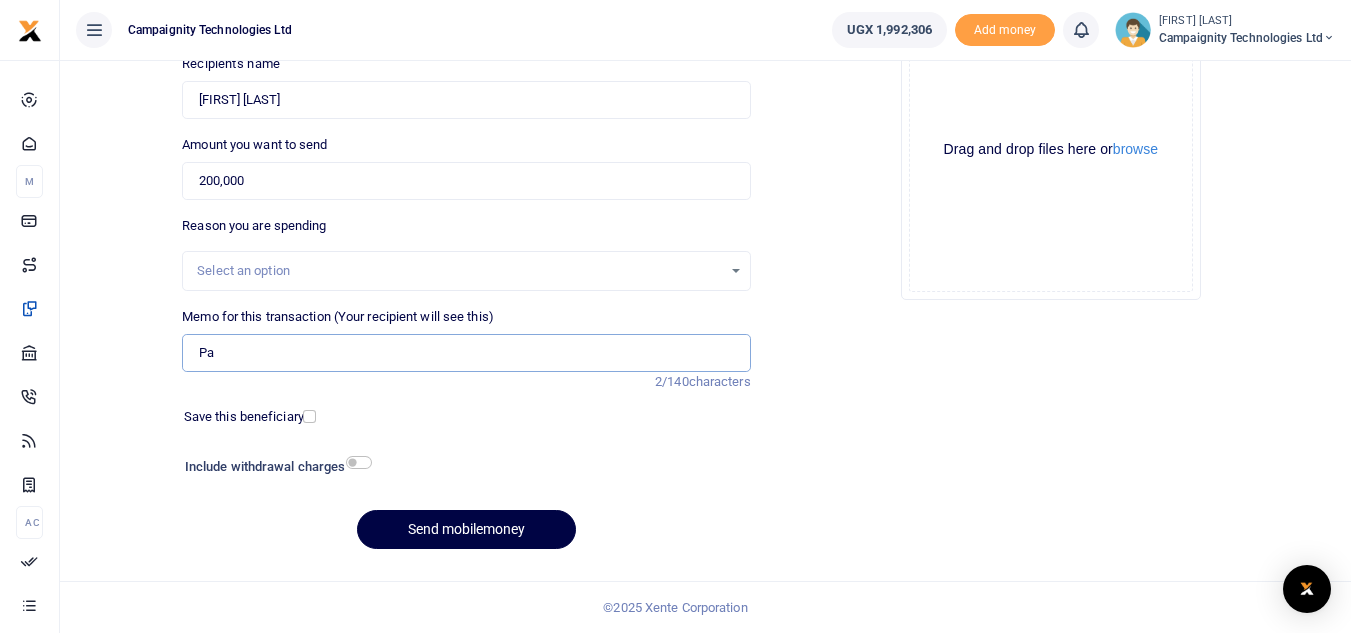 type on "P" 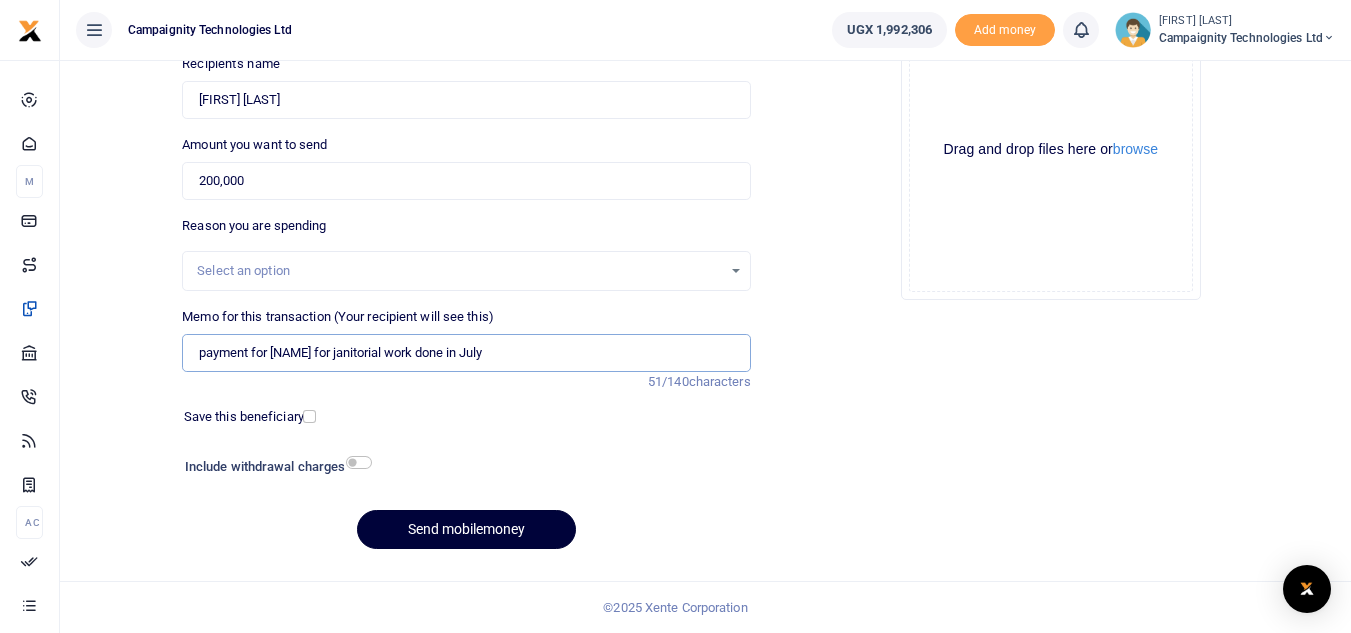 type on "payment for Sharon for janitorial work done in July" 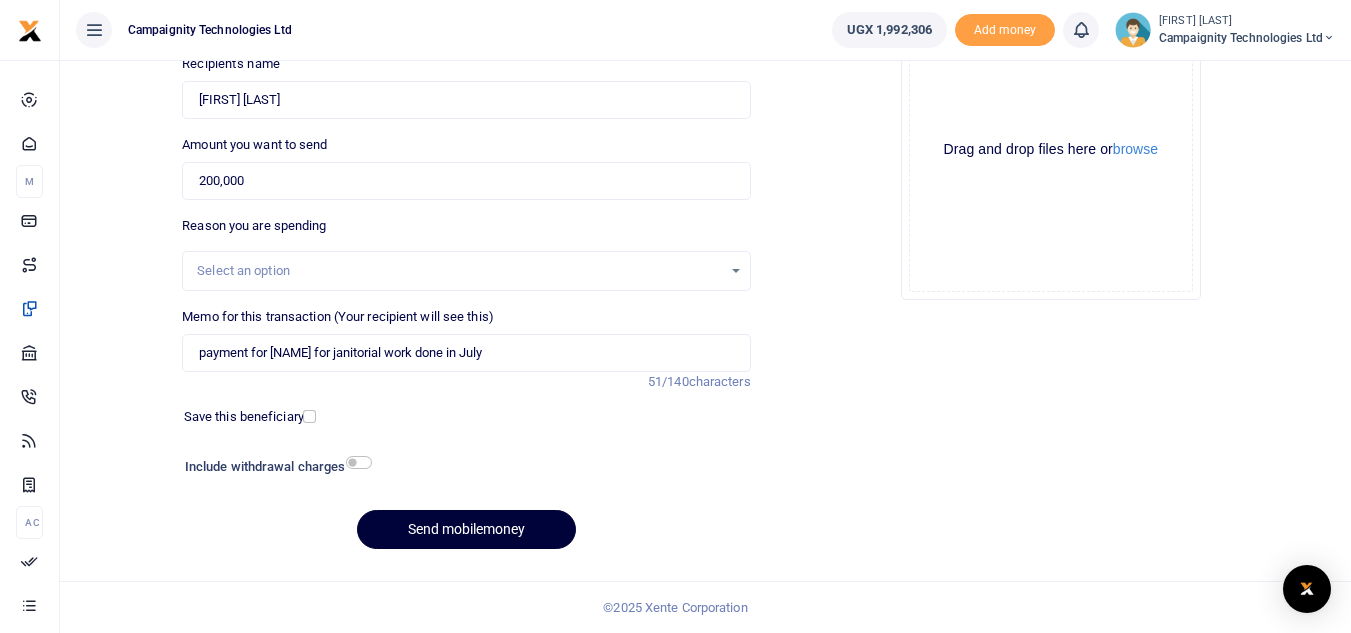 click on "Send mobilemoney" at bounding box center (466, 529) 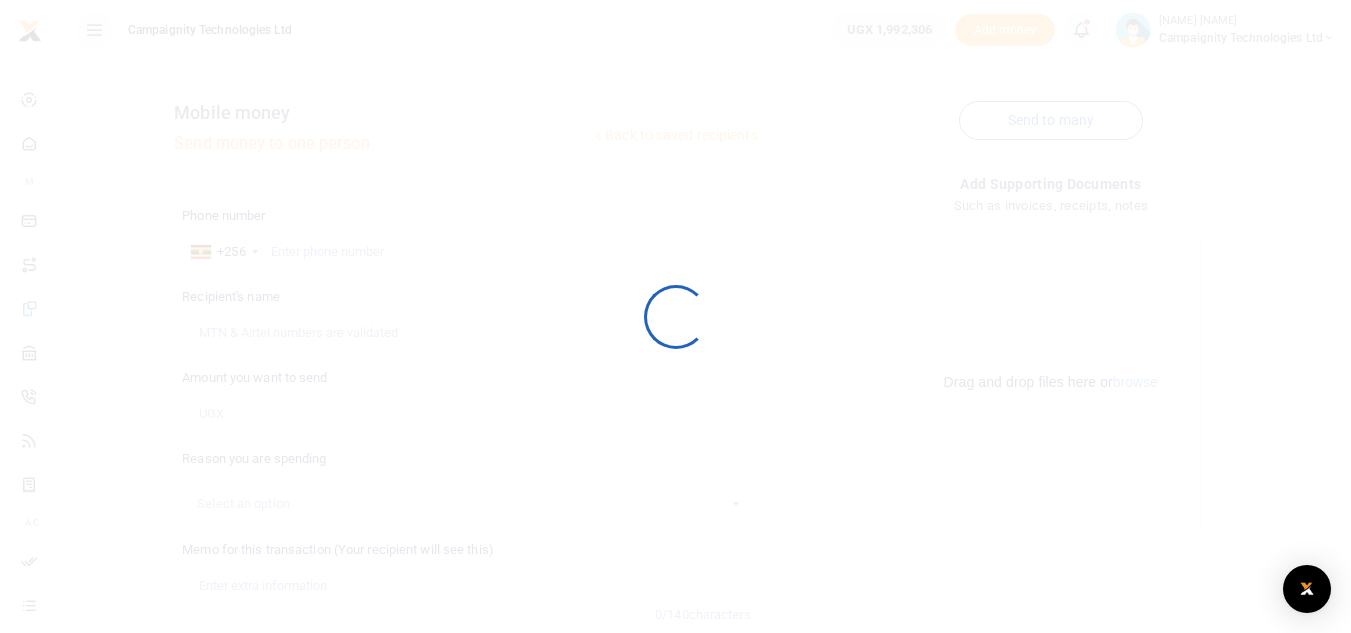 scroll, scrollTop: 233, scrollLeft: 0, axis: vertical 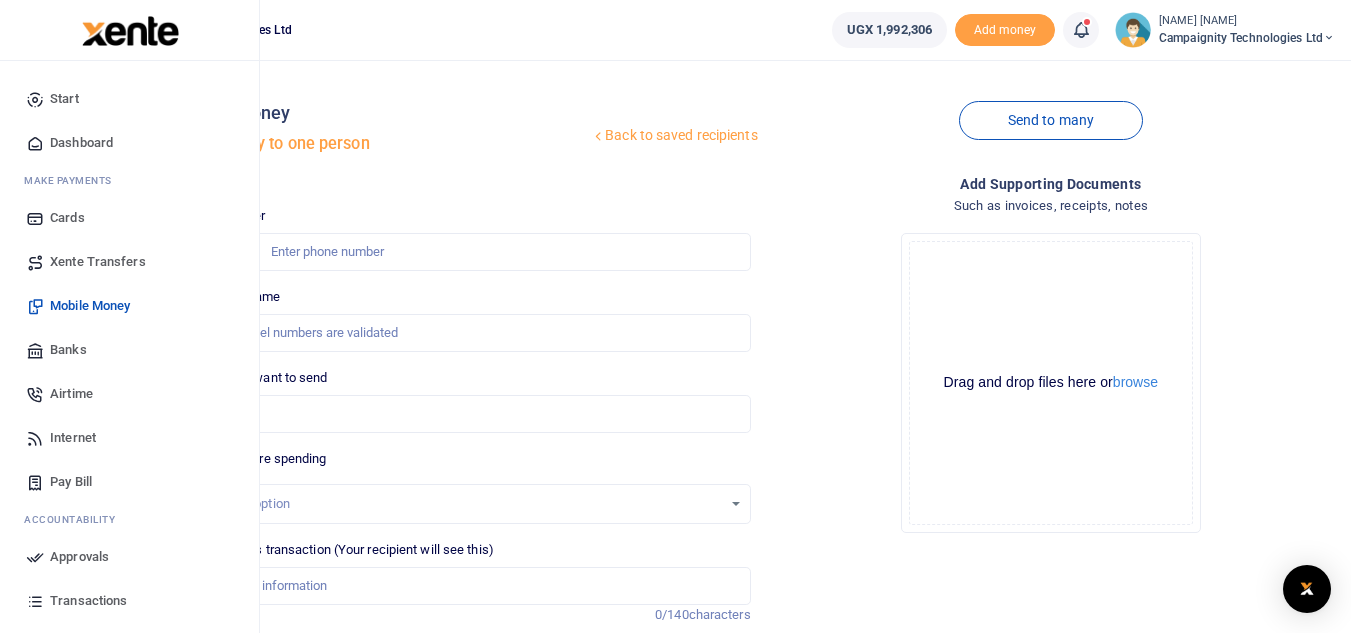 click on "Approvals" at bounding box center (79, 557) 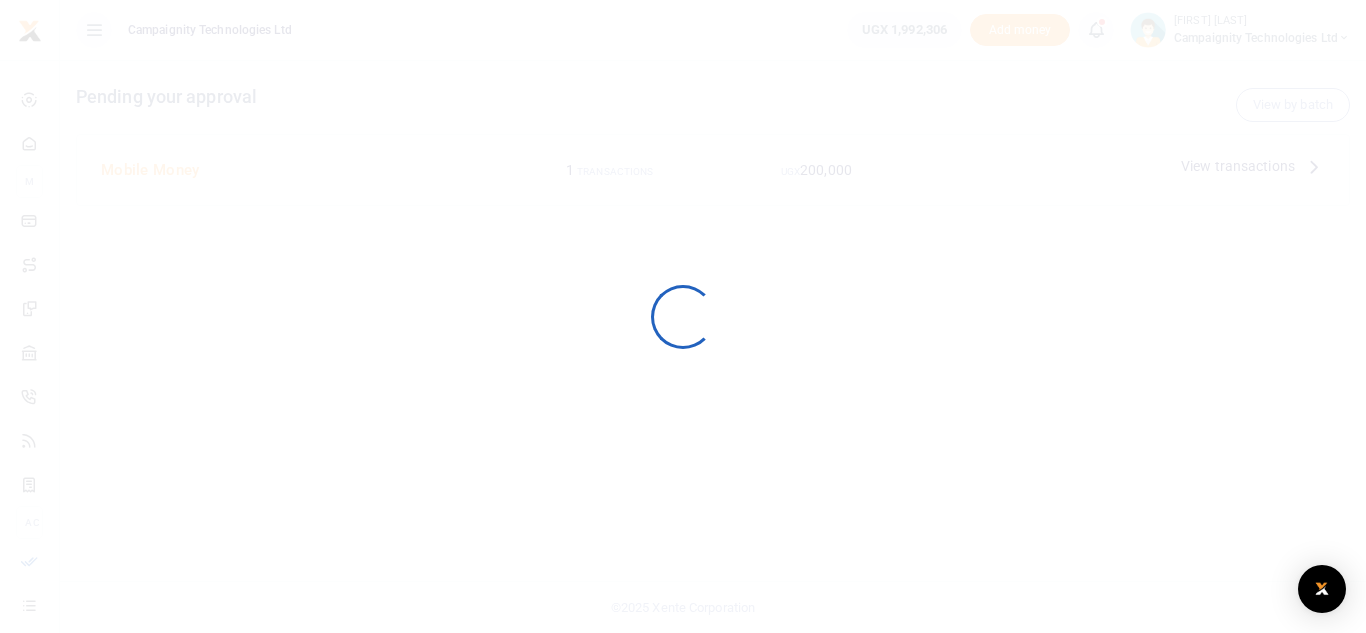scroll, scrollTop: 0, scrollLeft: 0, axis: both 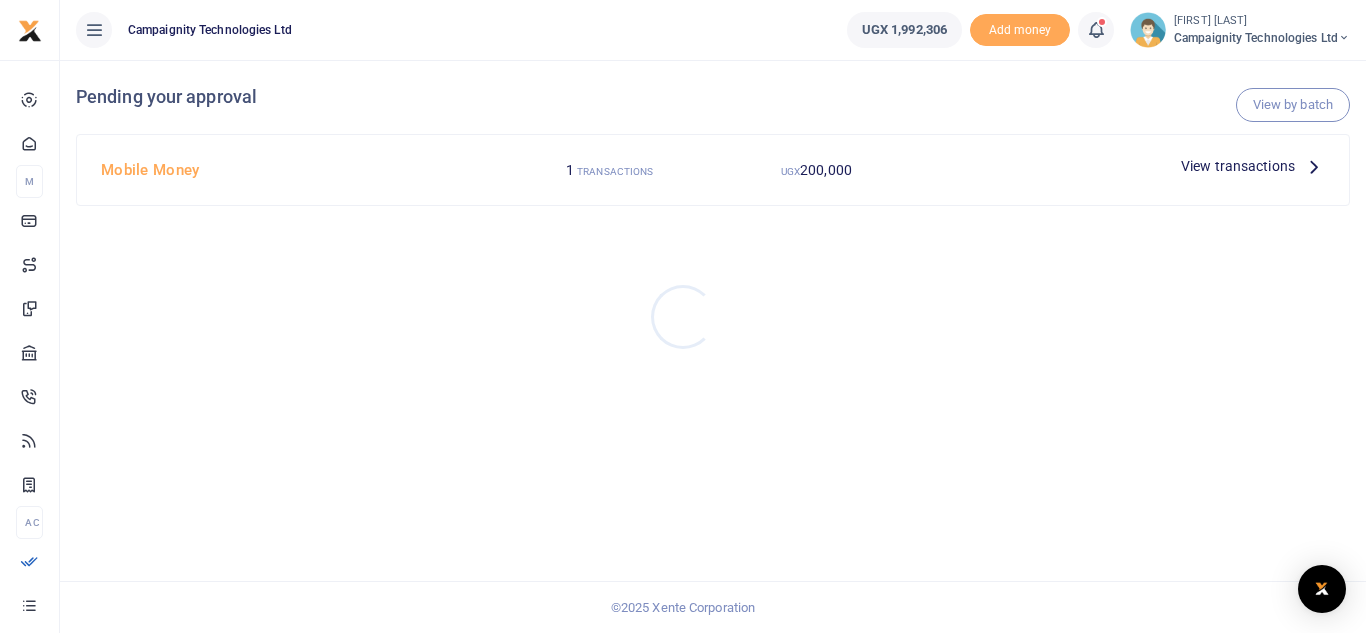click at bounding box center (683, 316) 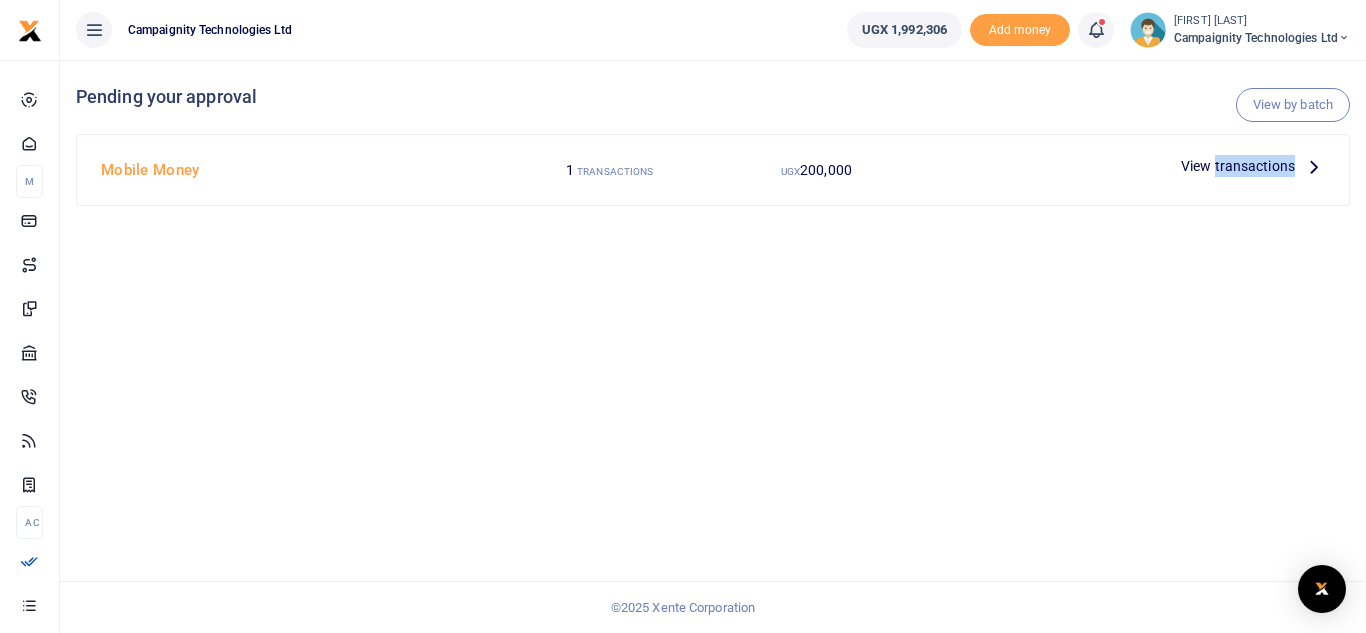 click on "View transactions" at bounding box center (1238, 166) 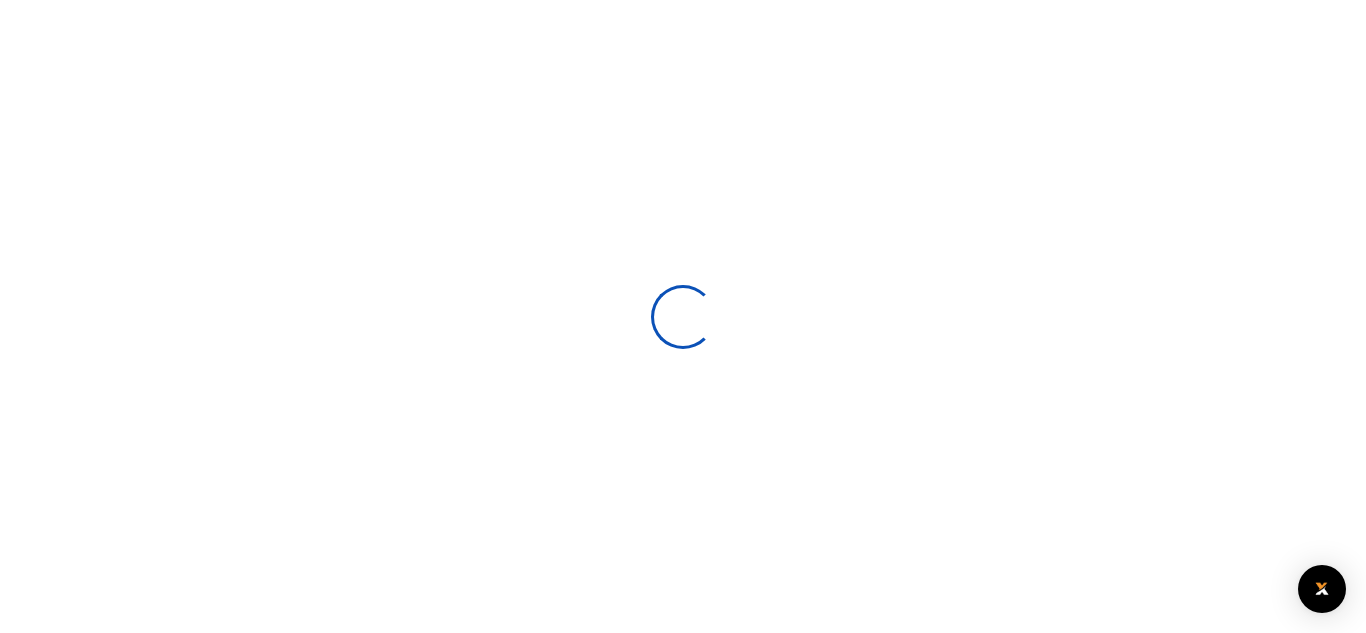 scroll, scrollTop: 0, scrollLeft: 0, axis: both 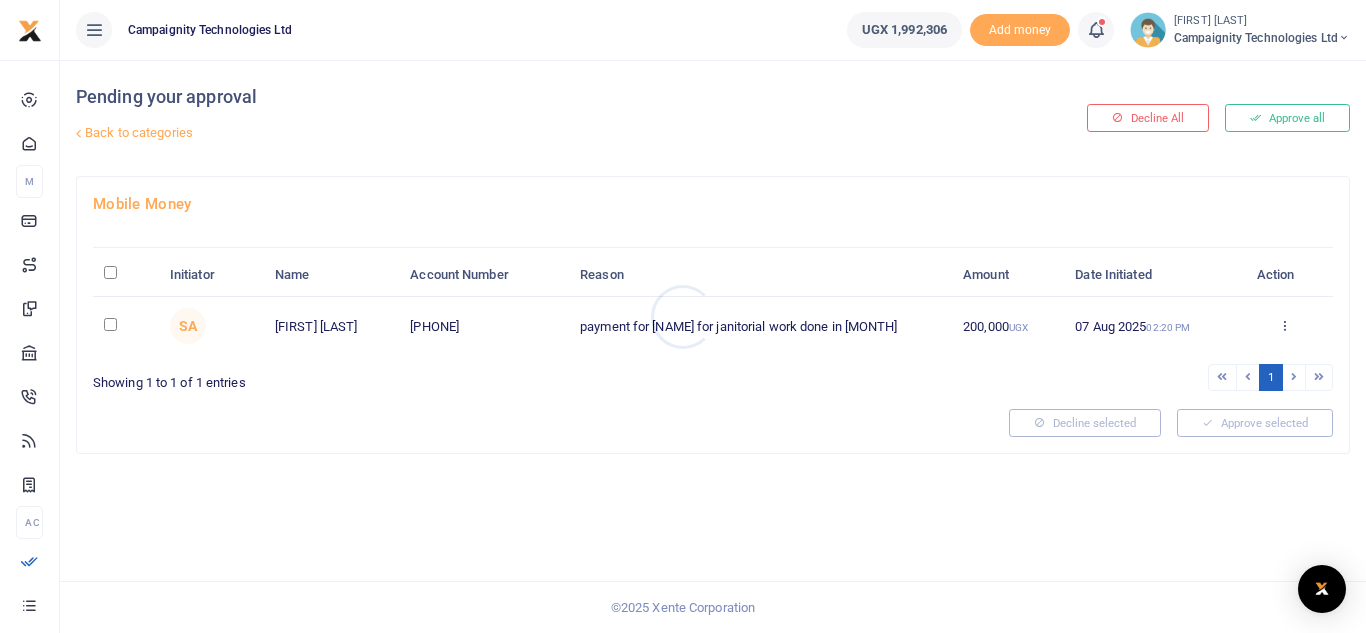 click at bounding box center (683, 316) 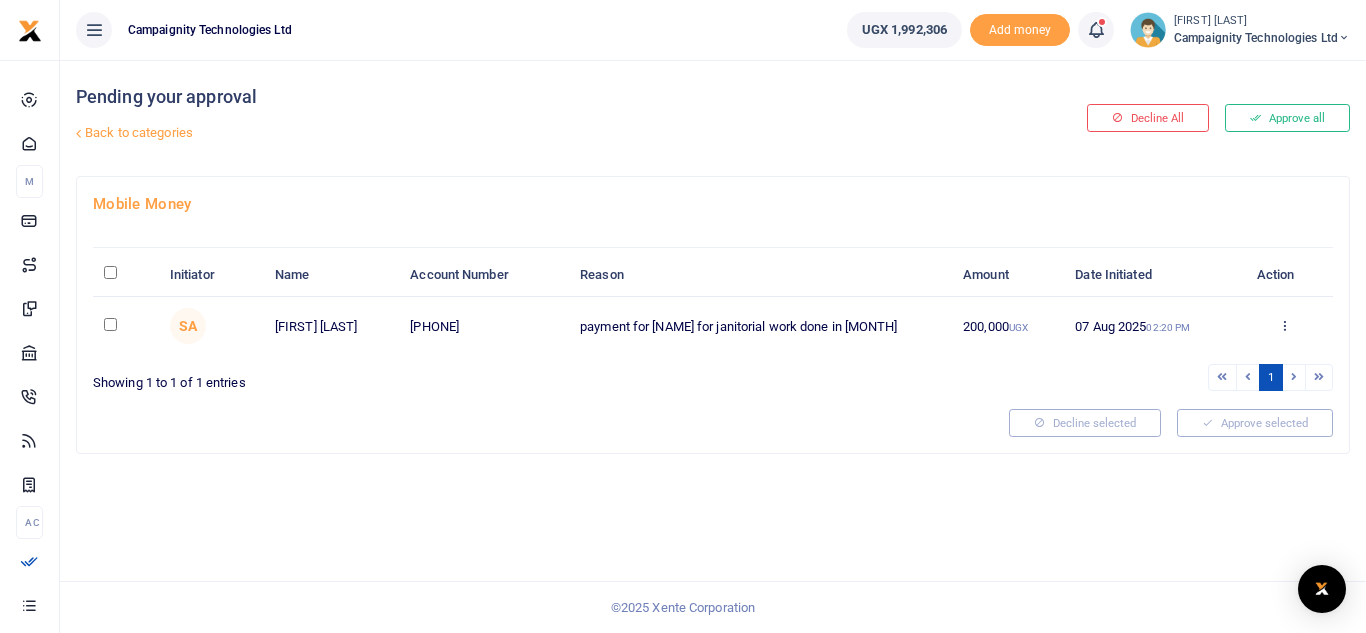 click on "Approve all" at bounding box center [1287, 118] 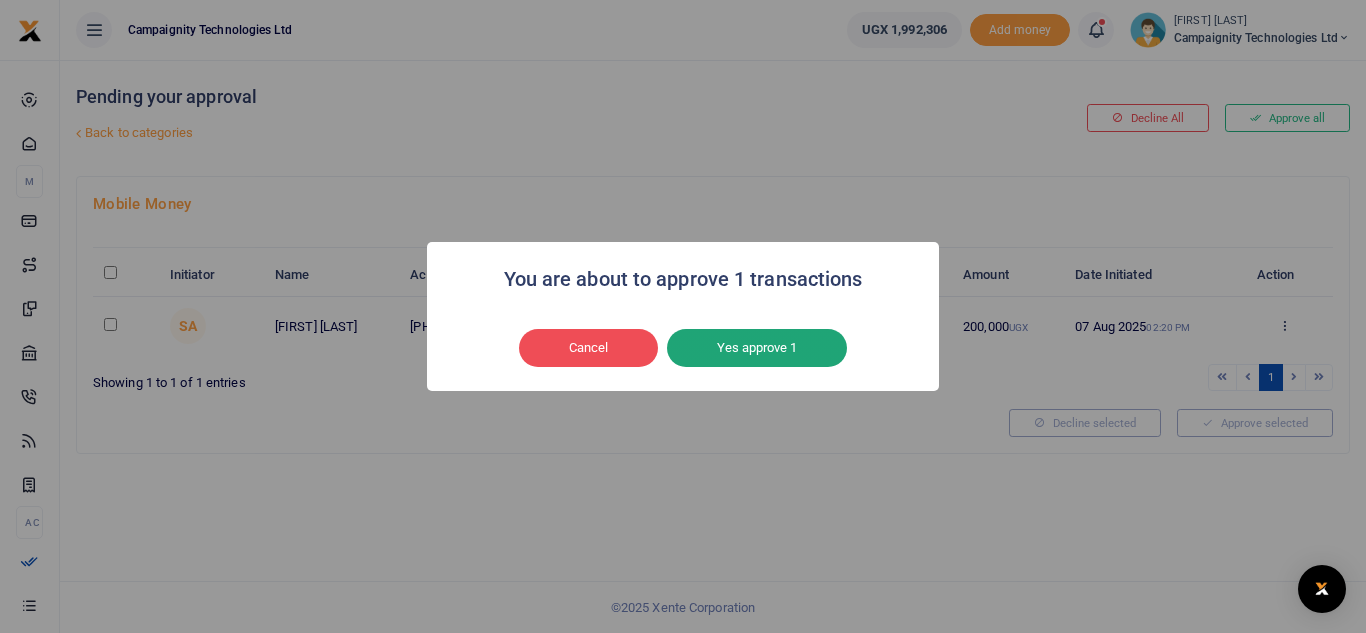 click on "Yes approve 1" at bounding box center (757, 348) 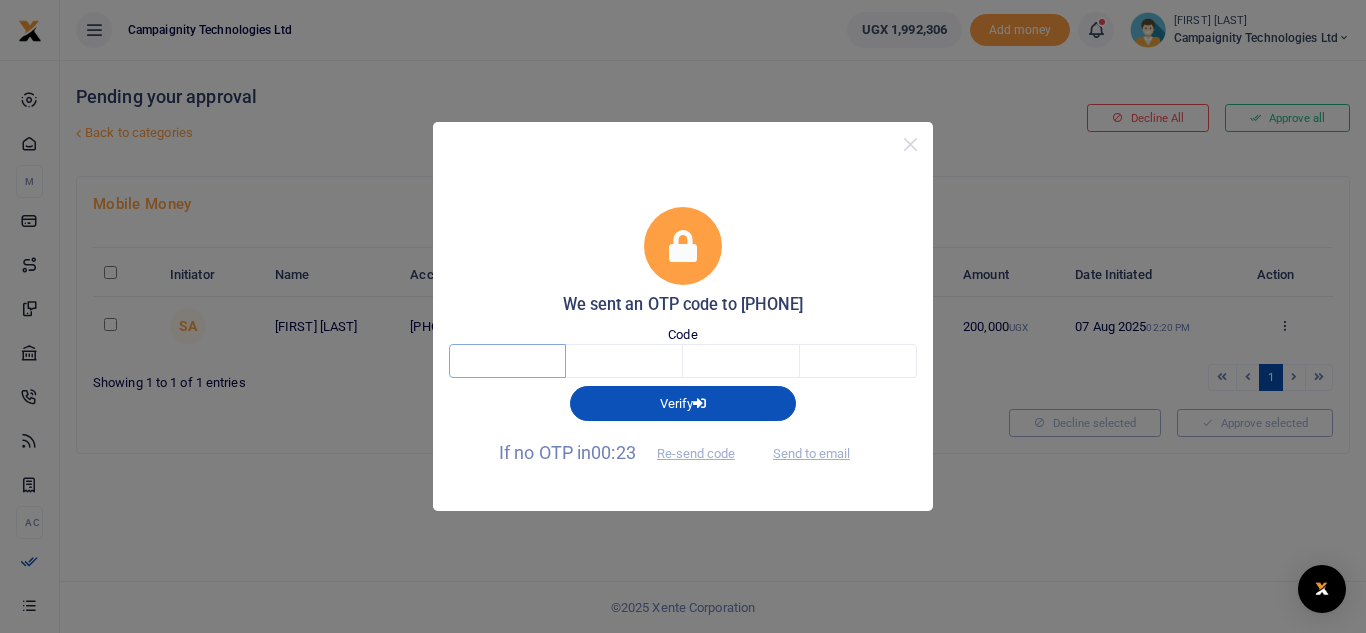 click at bounding box center (507, 361) 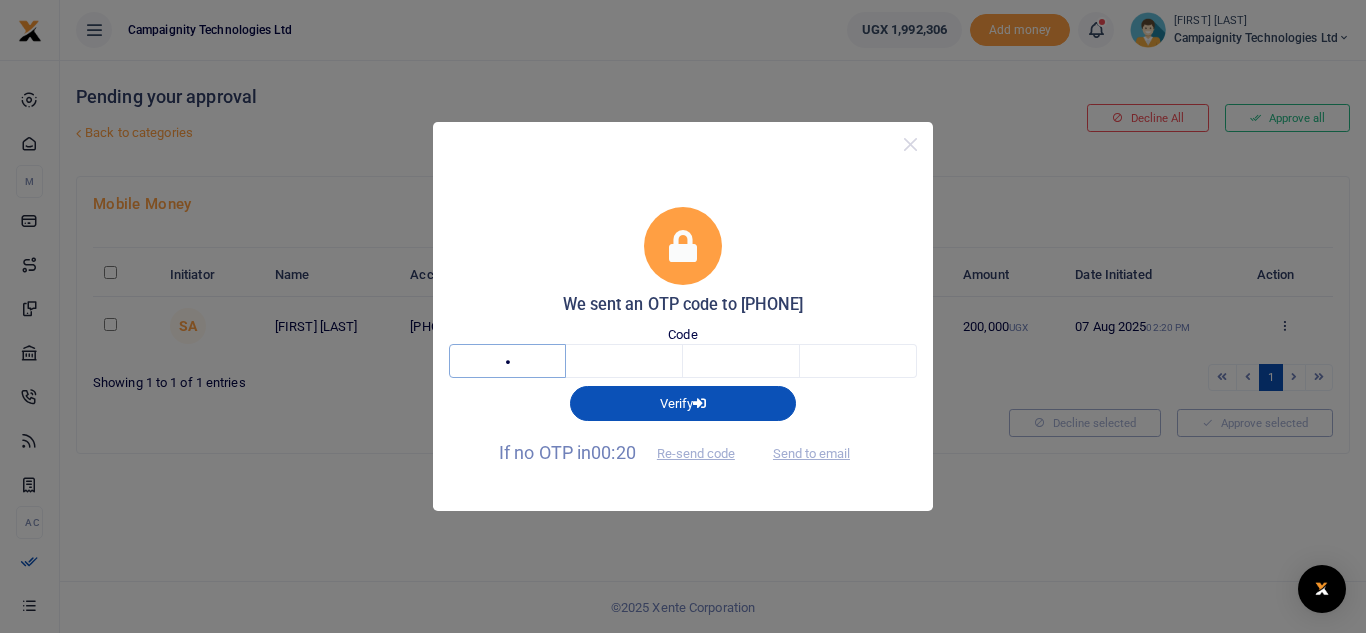 type on "3" 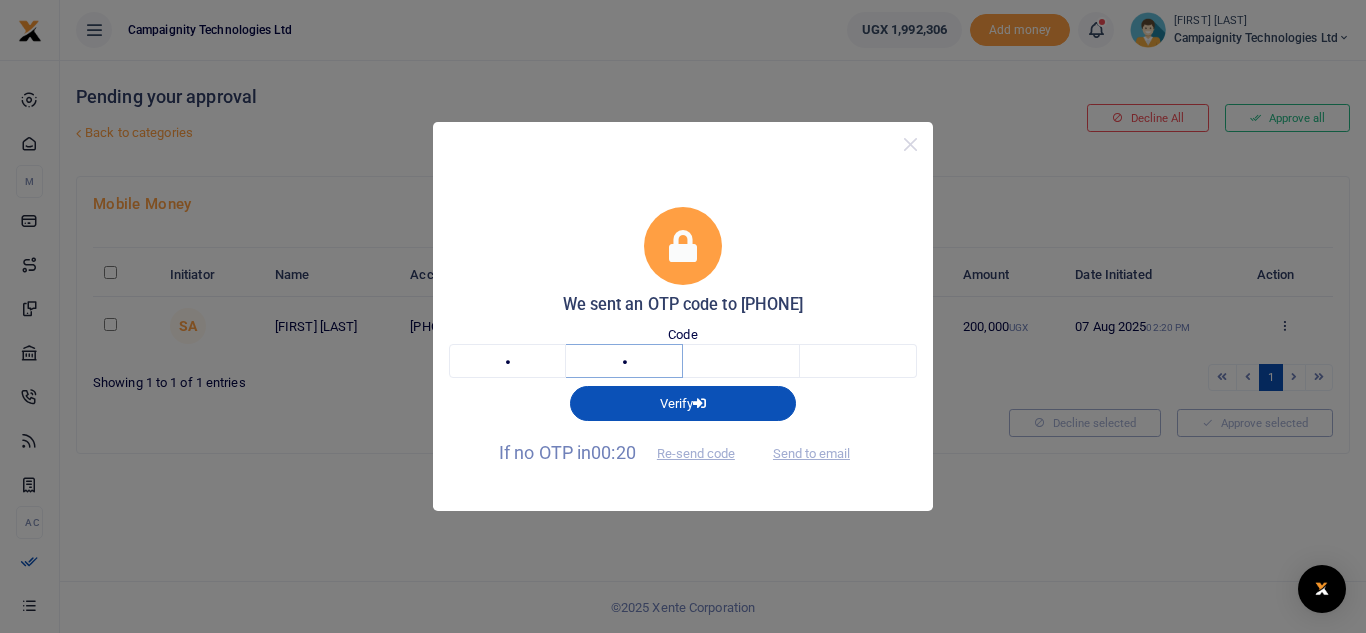 type on "2" 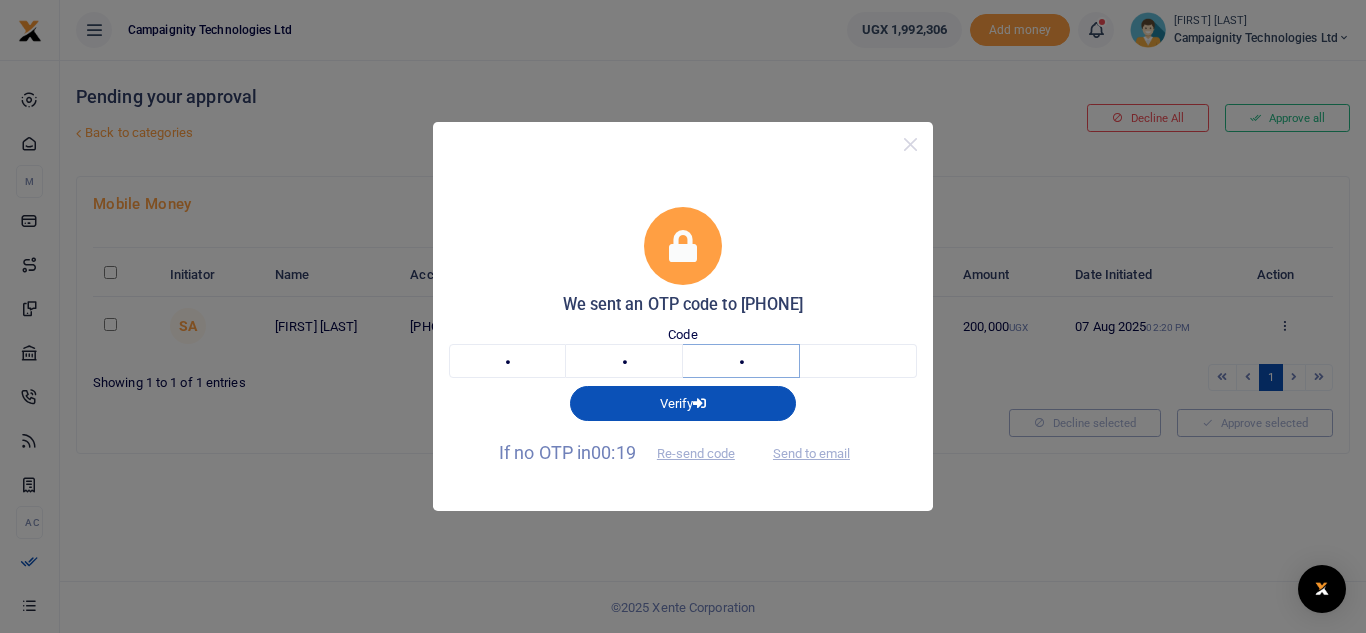 type on "3" 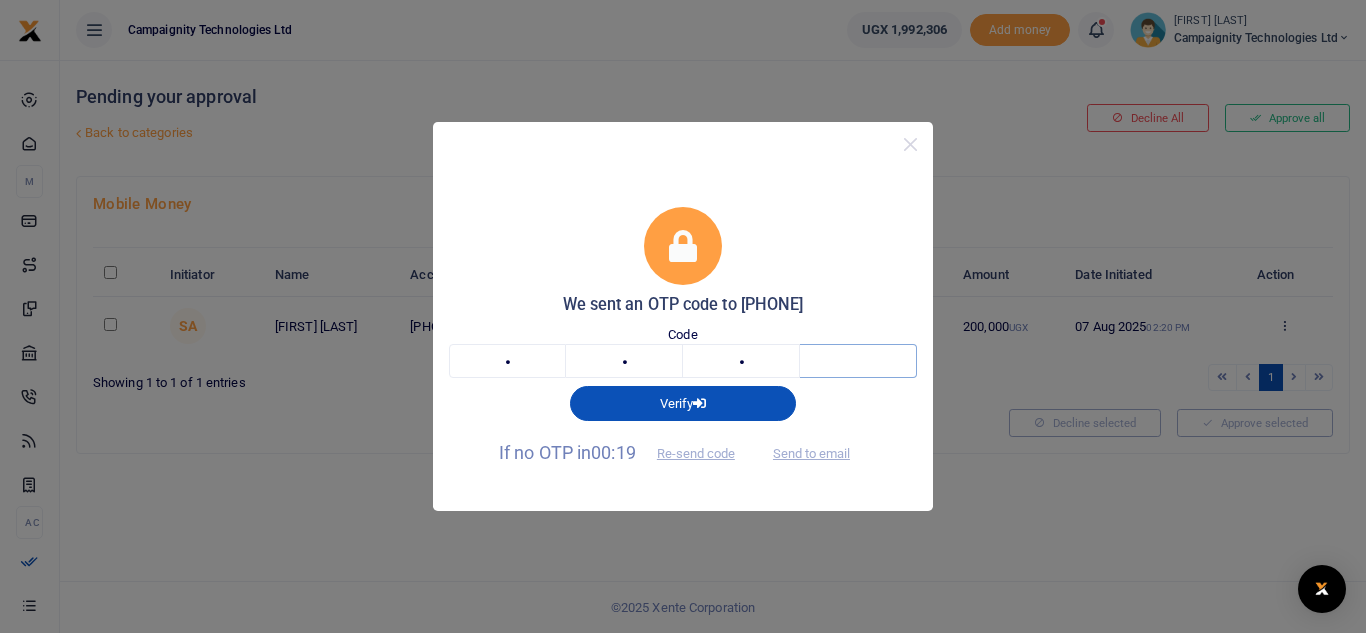 type on "1" 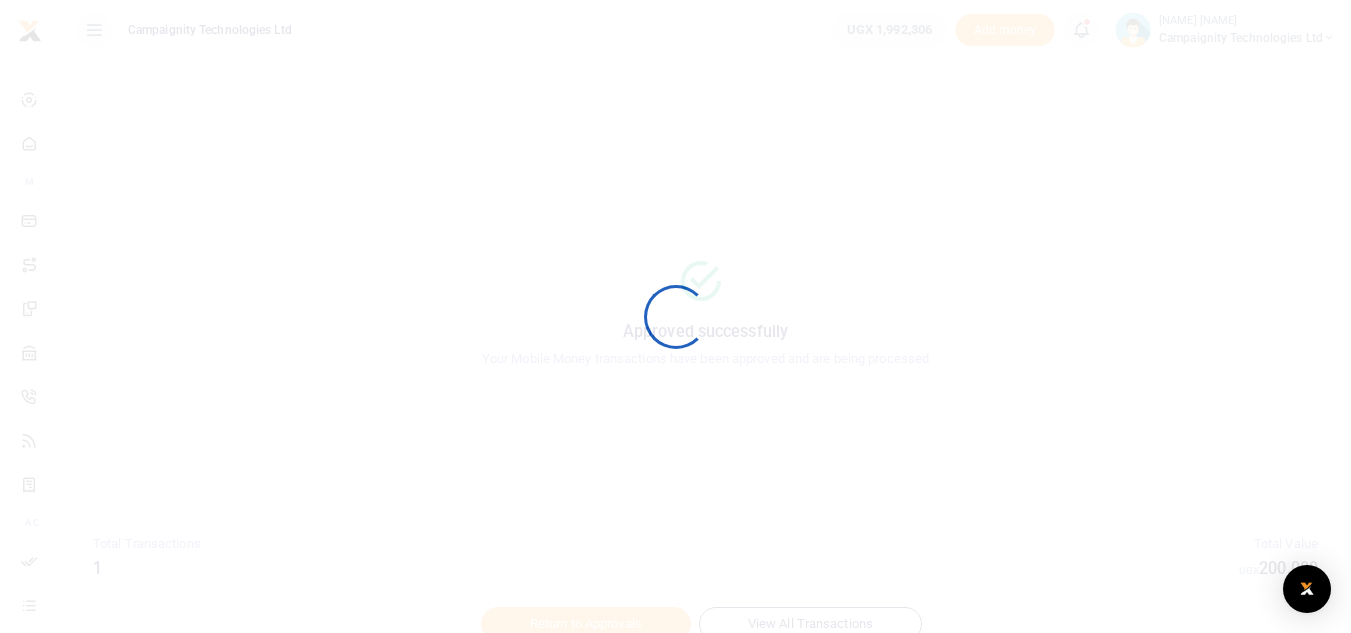 scroll, scrollTop: 0, scrollLeft: 0, axis: both 